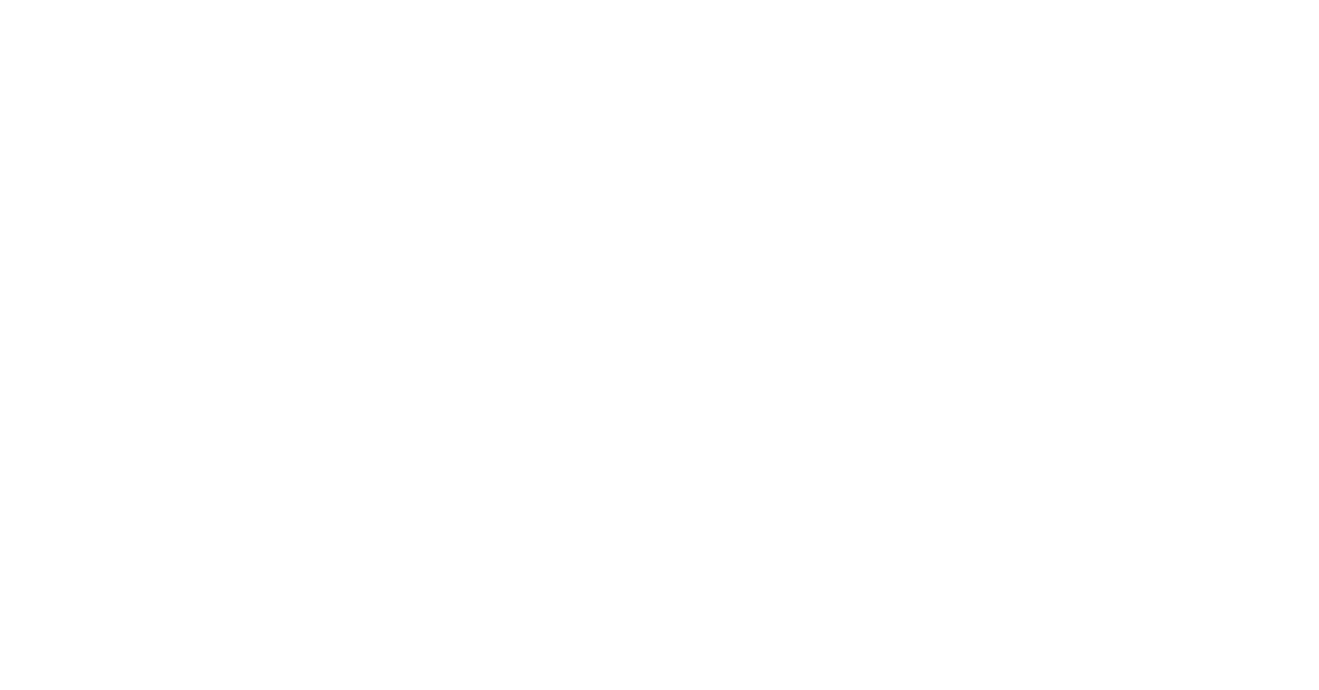 scroll, scrollTop: 0, scrollLeft: 0, axis: both 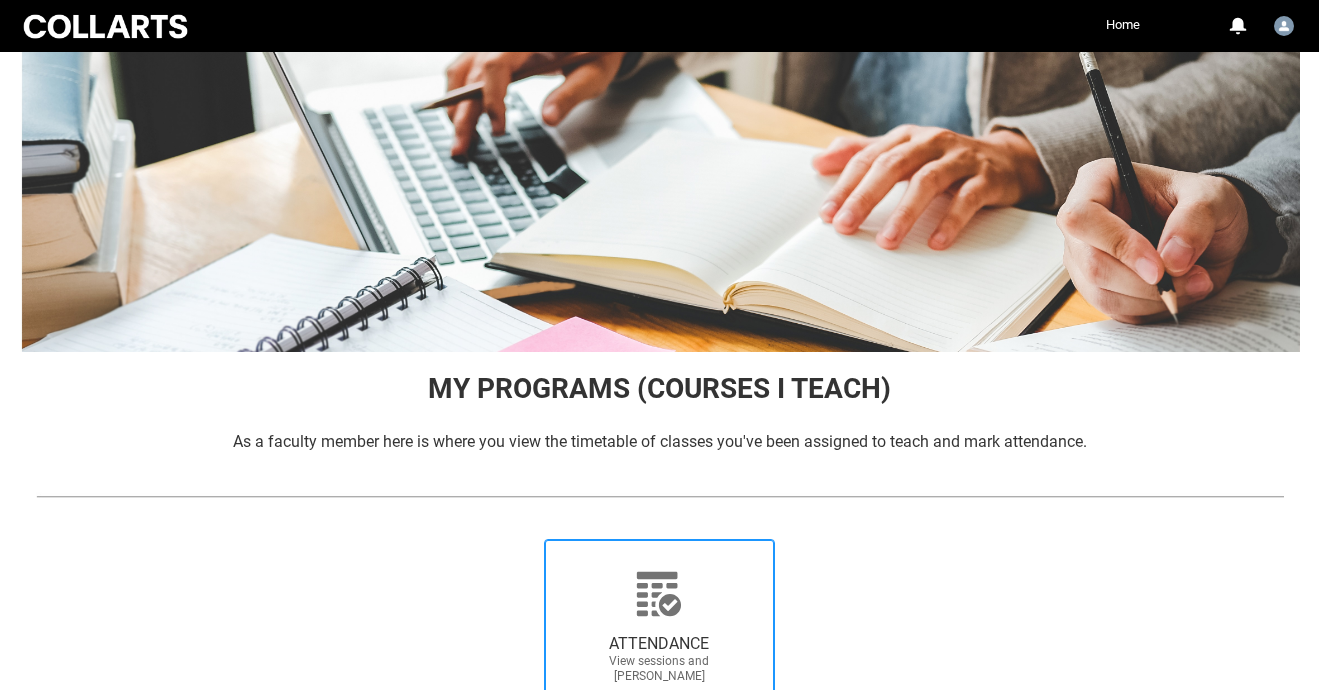 click 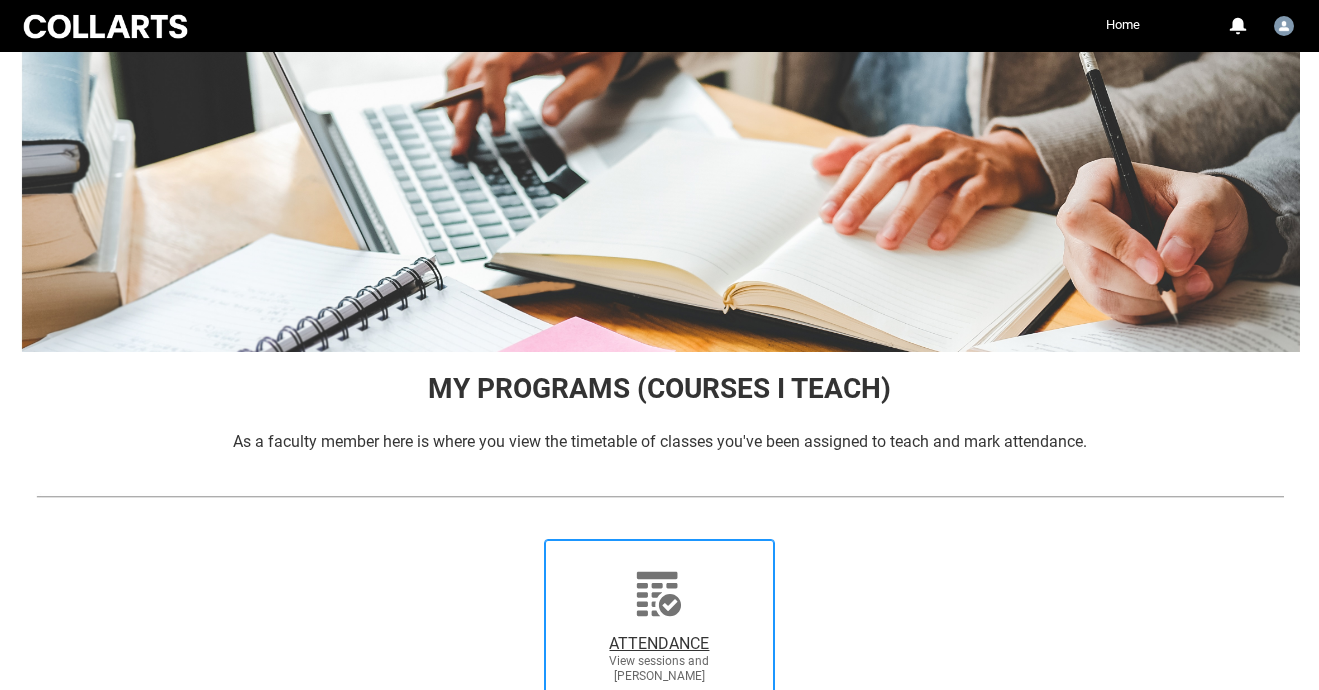 radio on "true" 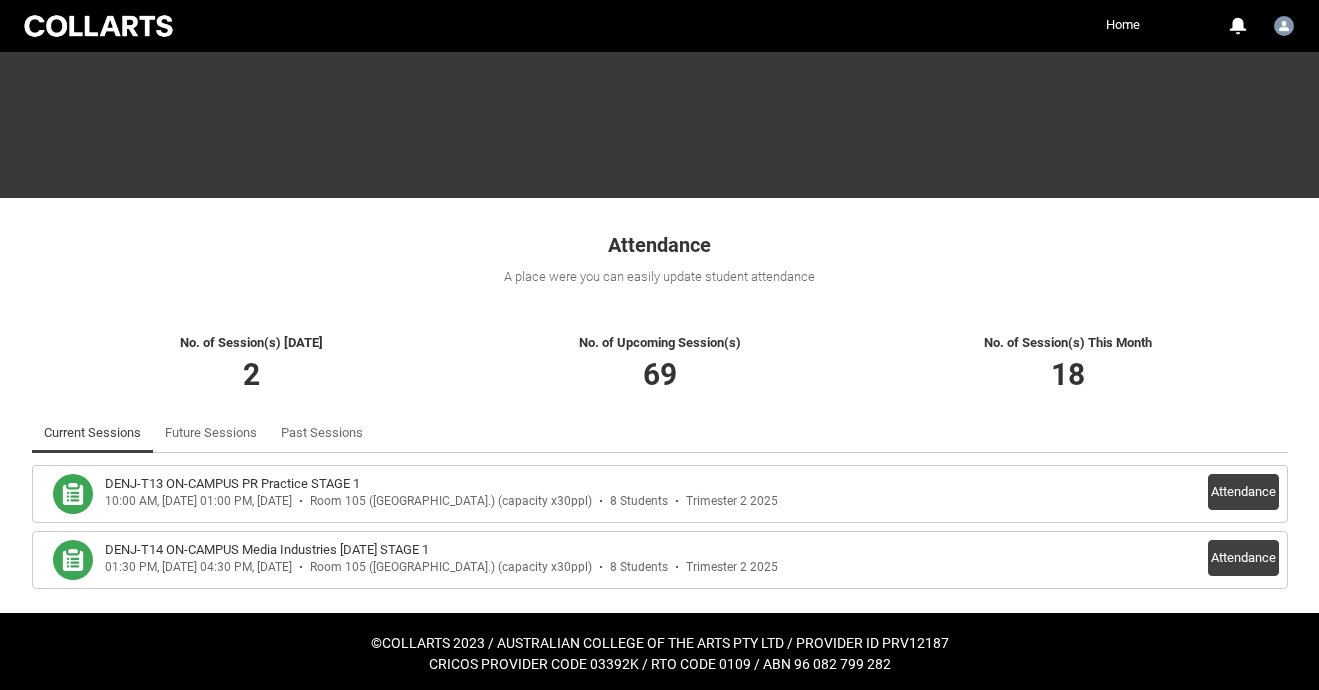 scroll, scrollTop: 180, scrollLeft: 0, axis: vertical 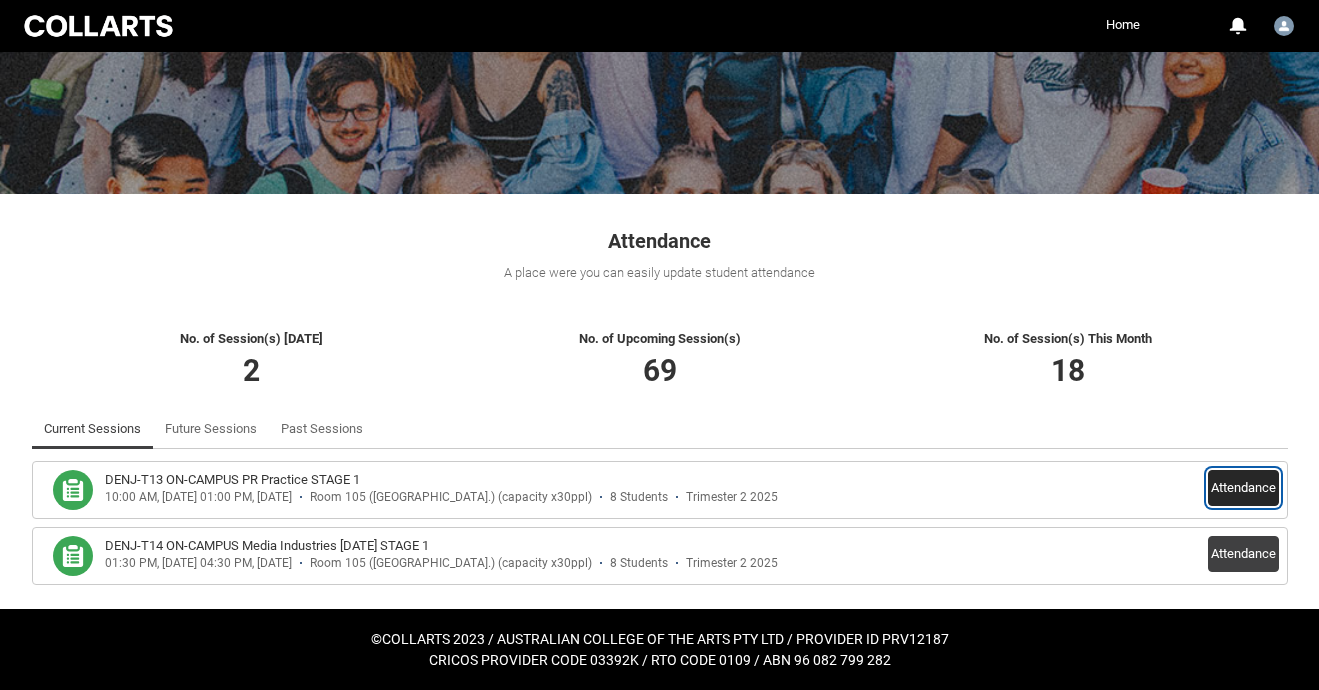 click on "Attendance" at bounding box center [1243, 488] 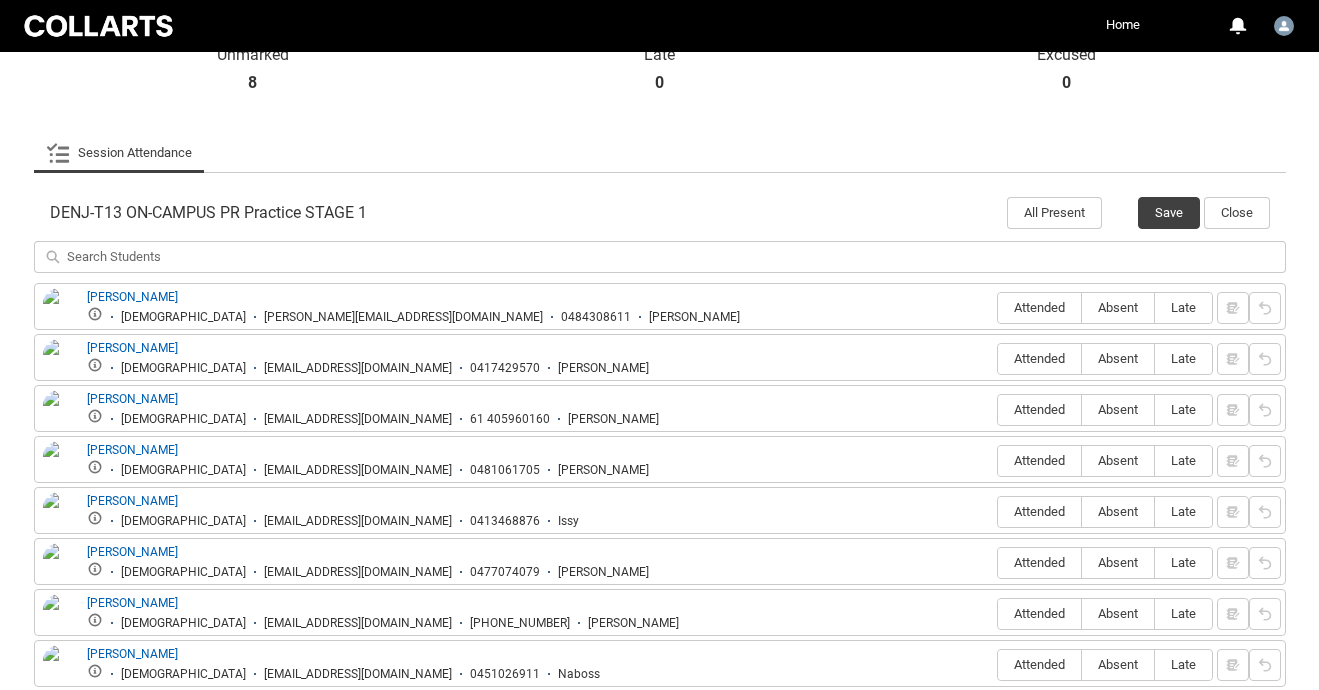 scroll, scrollTop: 565, scrollLeft: 0, axis: vertical 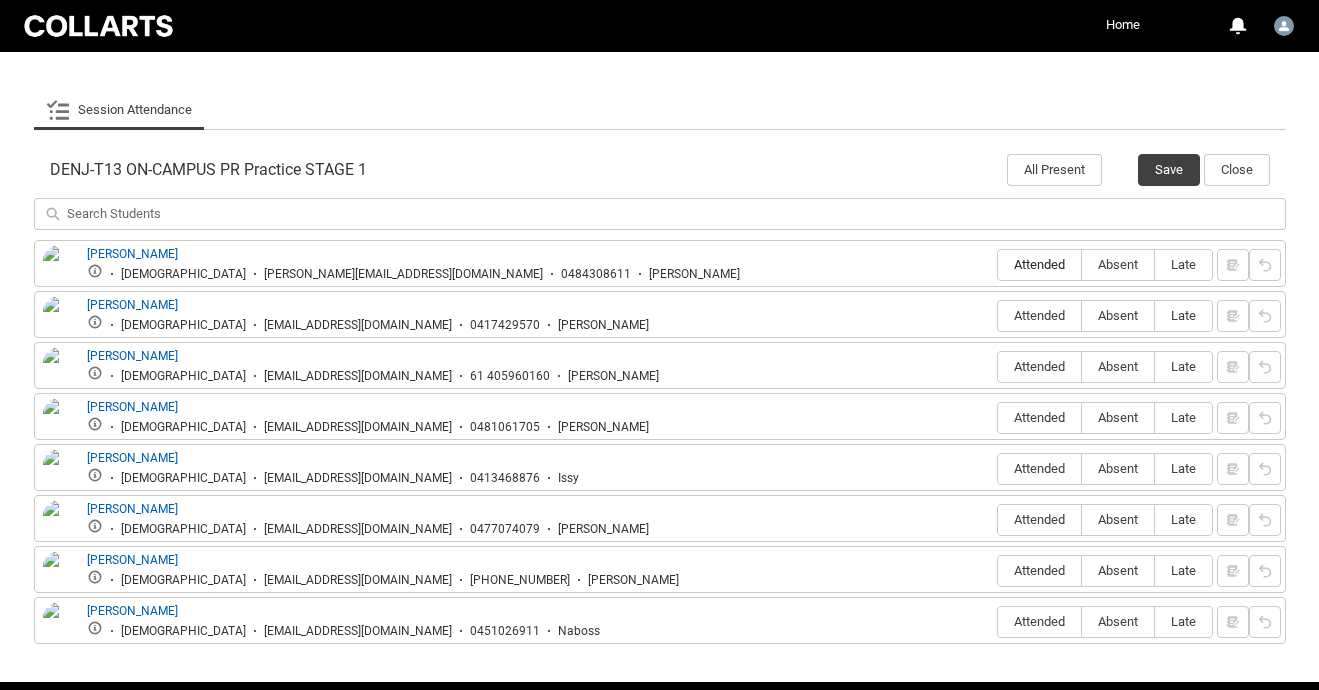 click on "Attended" at bounding box center (1039, 264) 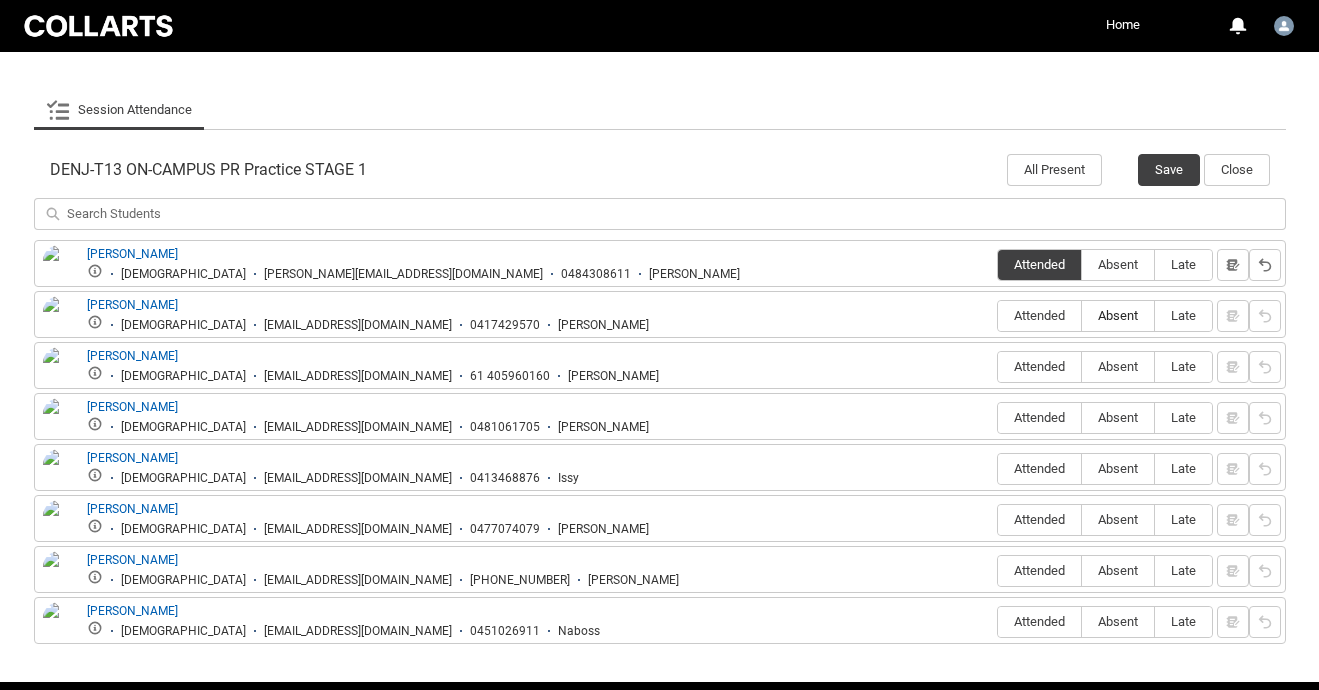 click on "Absent" at bounding box center [1118, 315] 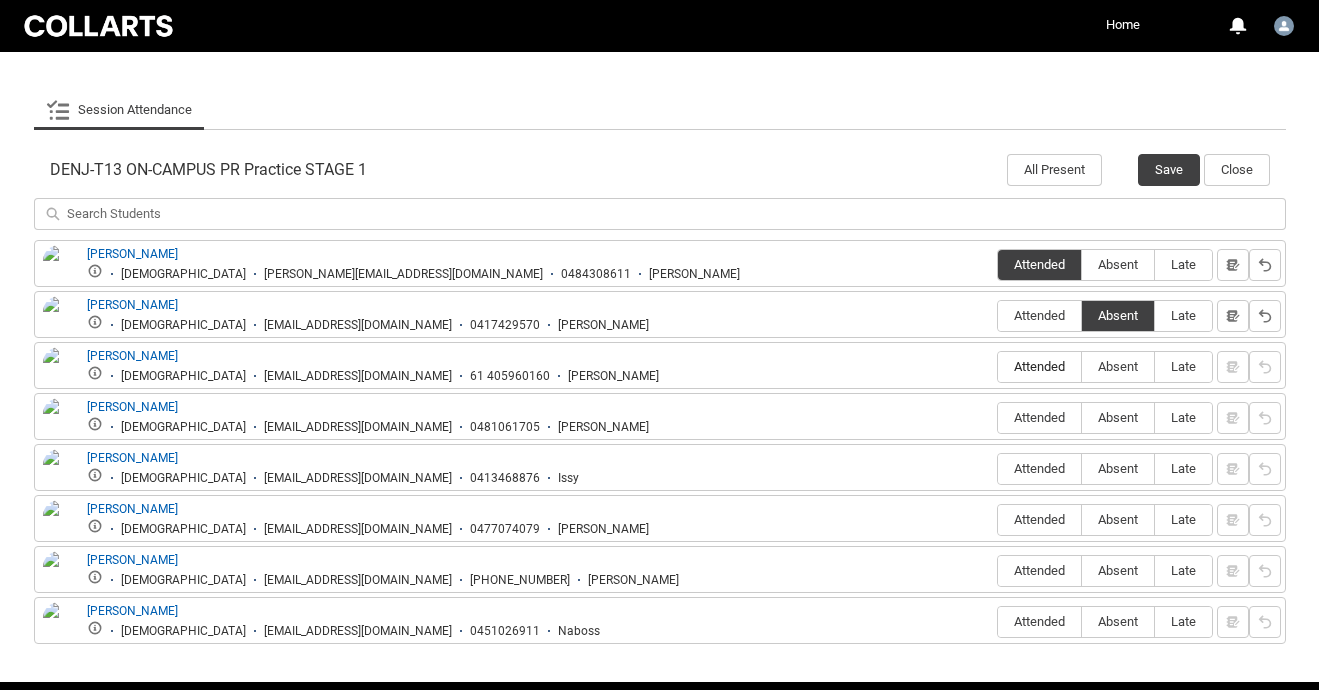 click on "Attended" at bounding box center (1039, 366) 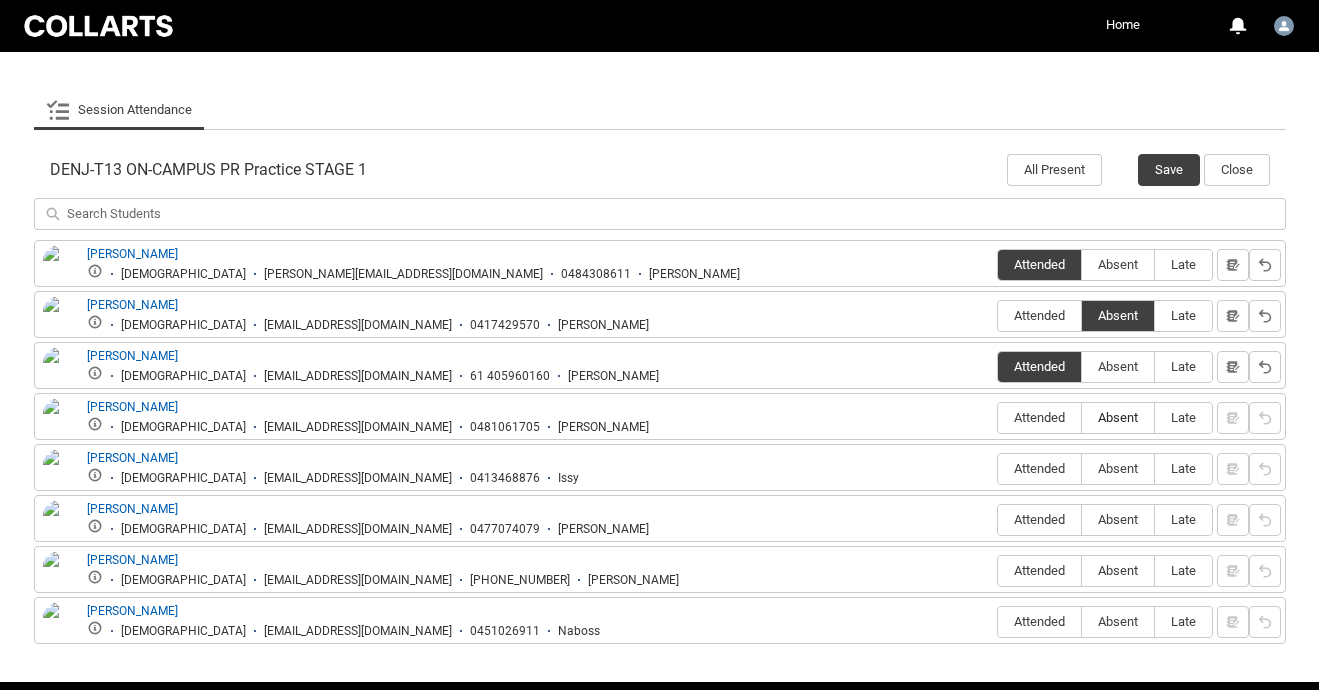 click on "Absent" at bounding box center [1118, 417] 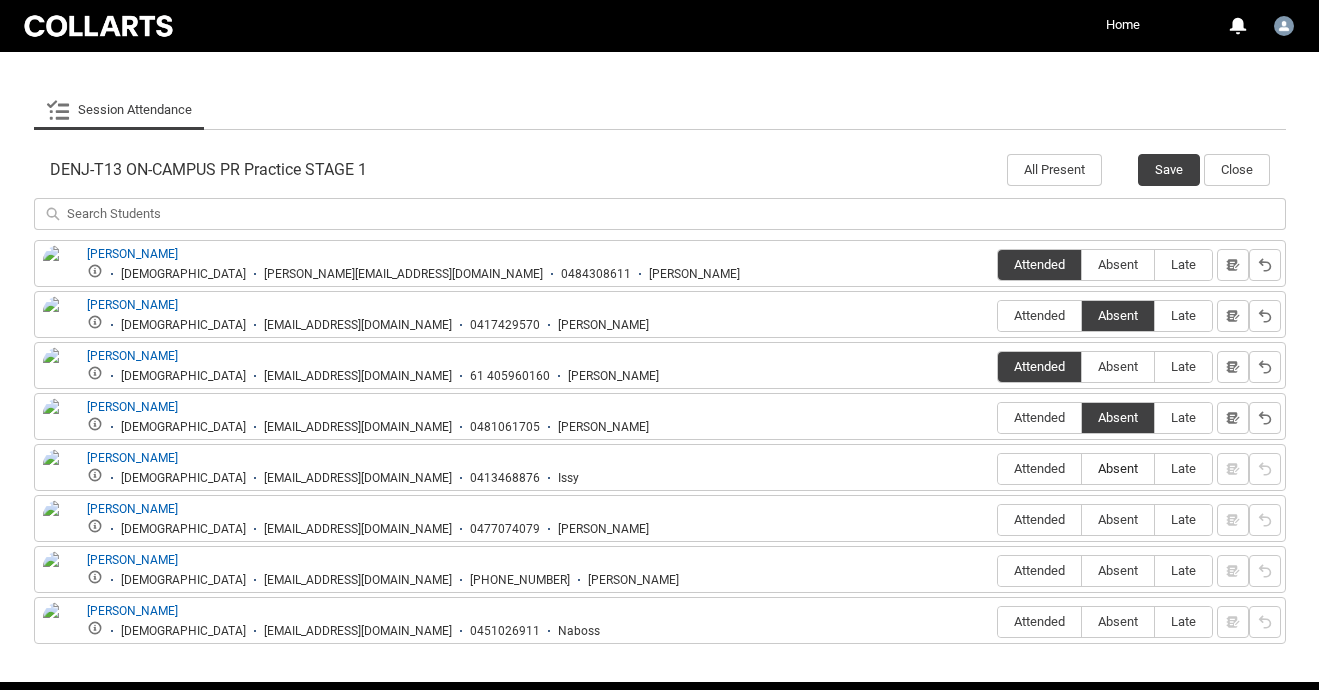 click on "Absent" at bounding box center (1118, 468) 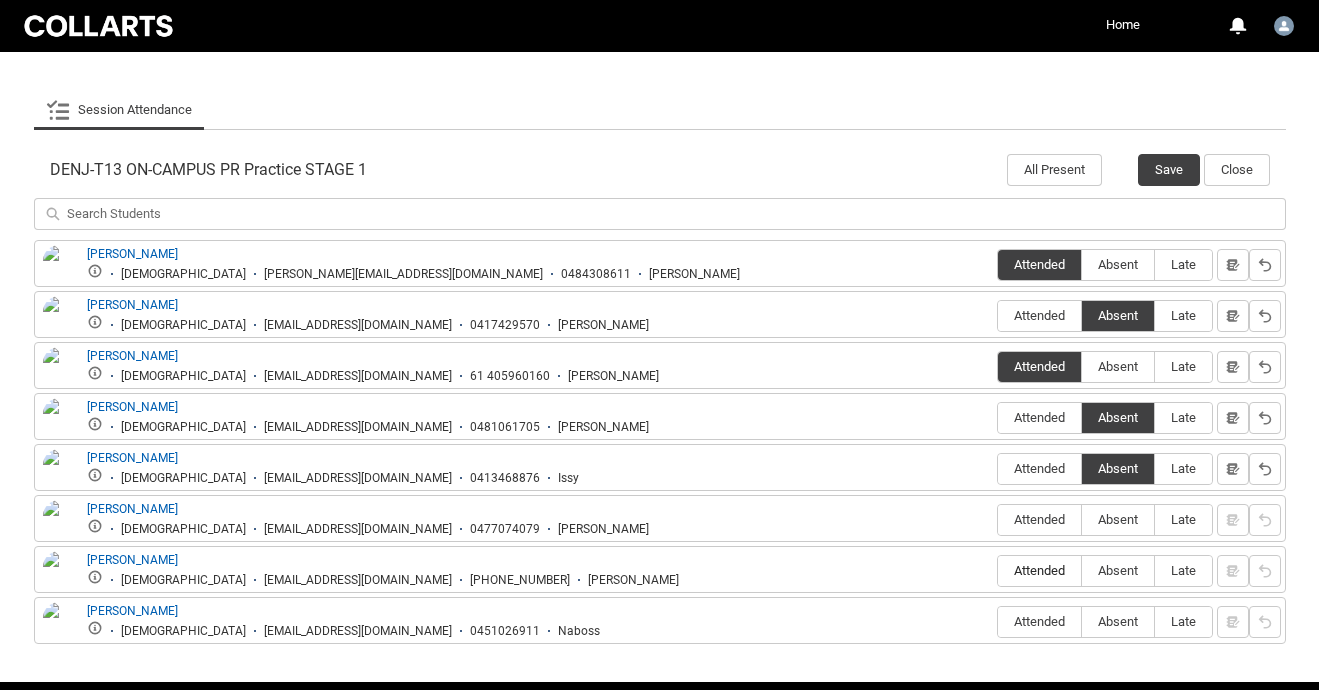 click on "Attended" at bounding box center [1039, 570] 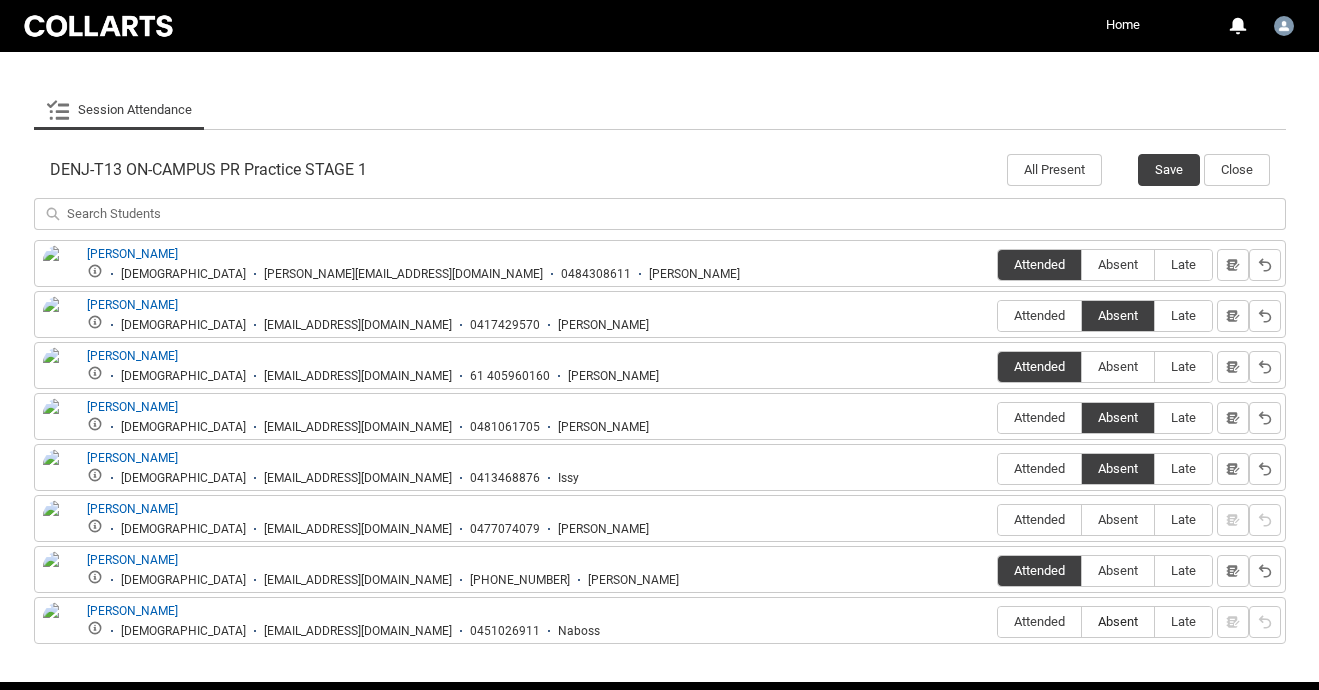 click on "Absent" at bounding box center (1118, 621) 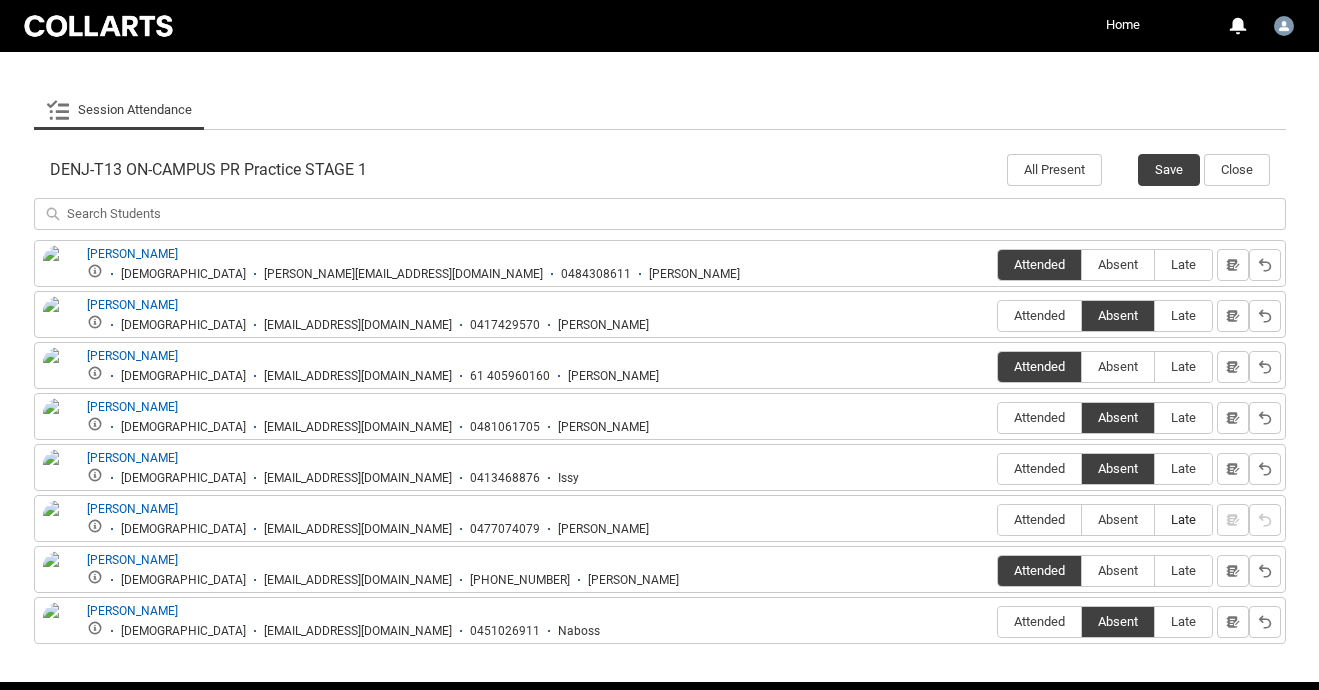 click on "Late" at bounding box center [1183, 520] 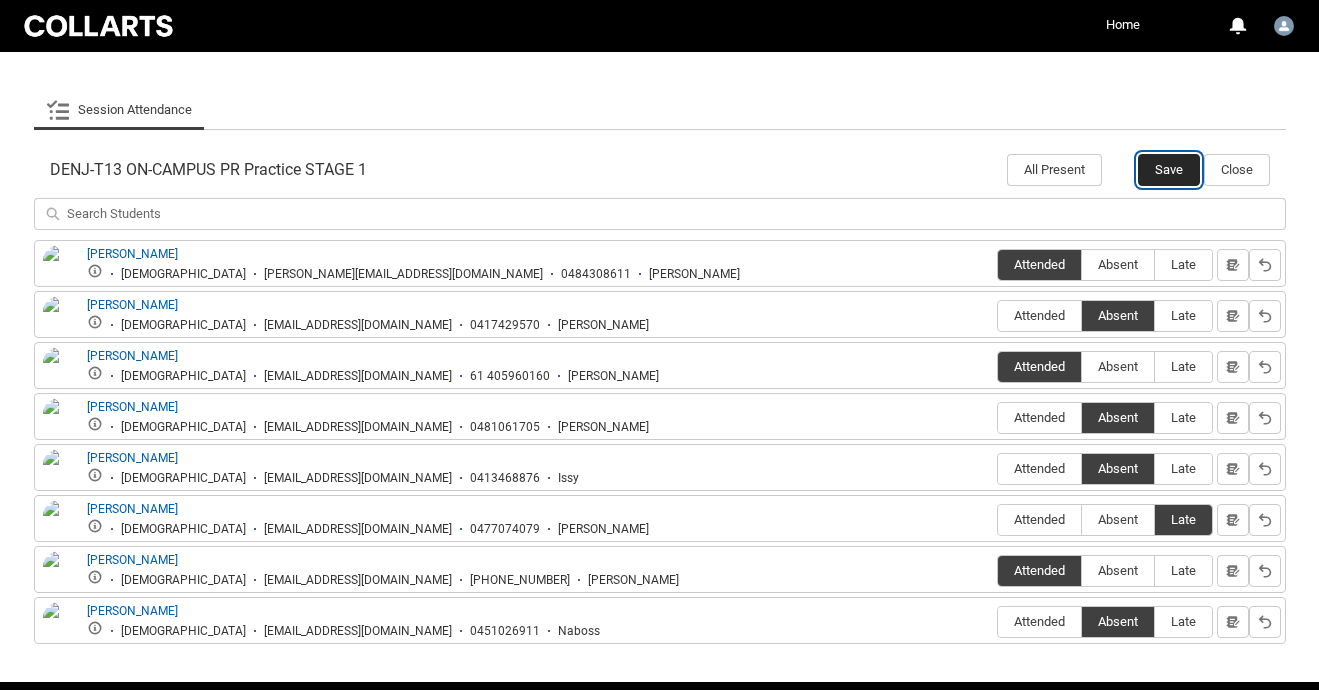 click on "Save" at bounding box center [1169, 170] 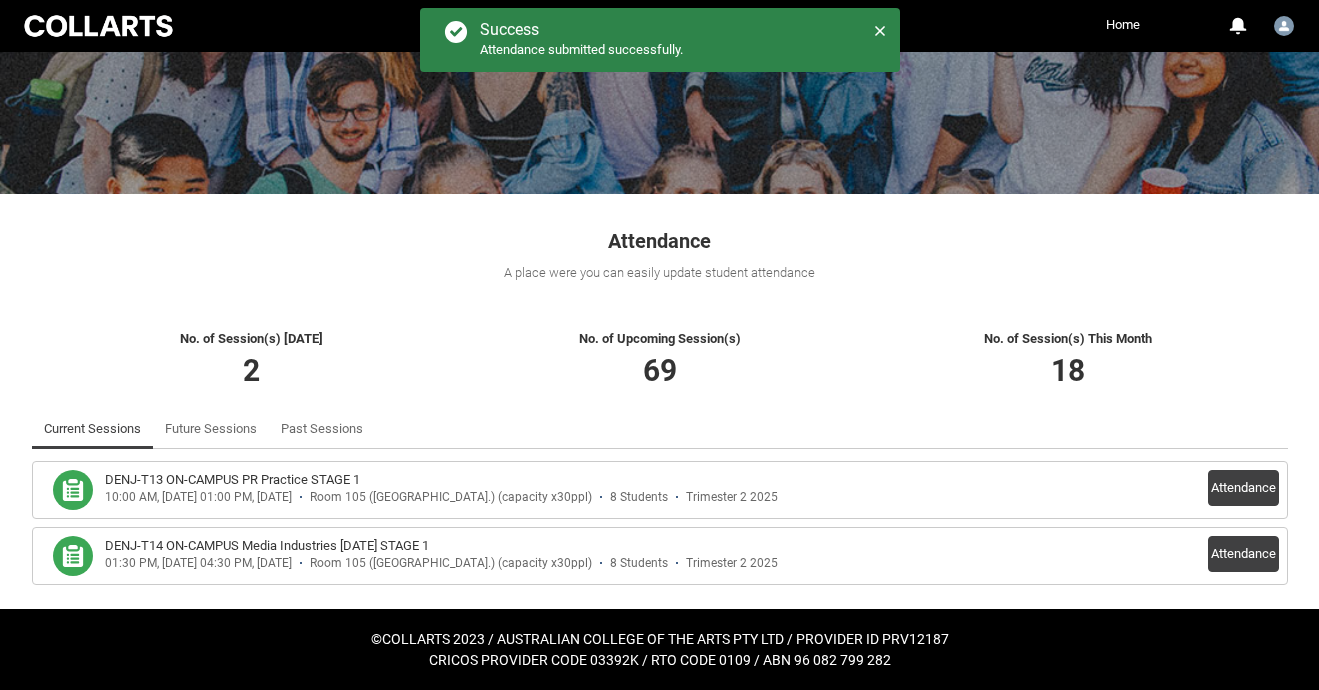 scroll, scrollTop: 180, scrollLeft: 0, axis: vertical 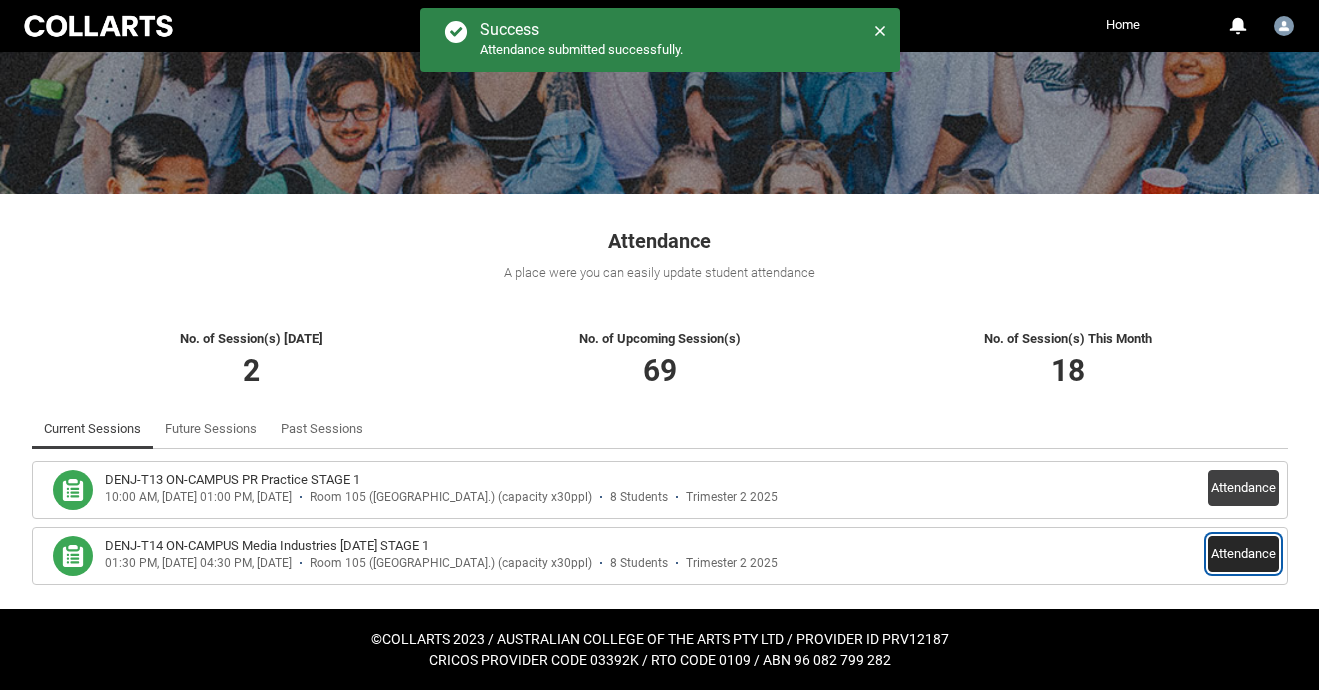 click on "Attendance" at bounding box center [1243, 554] 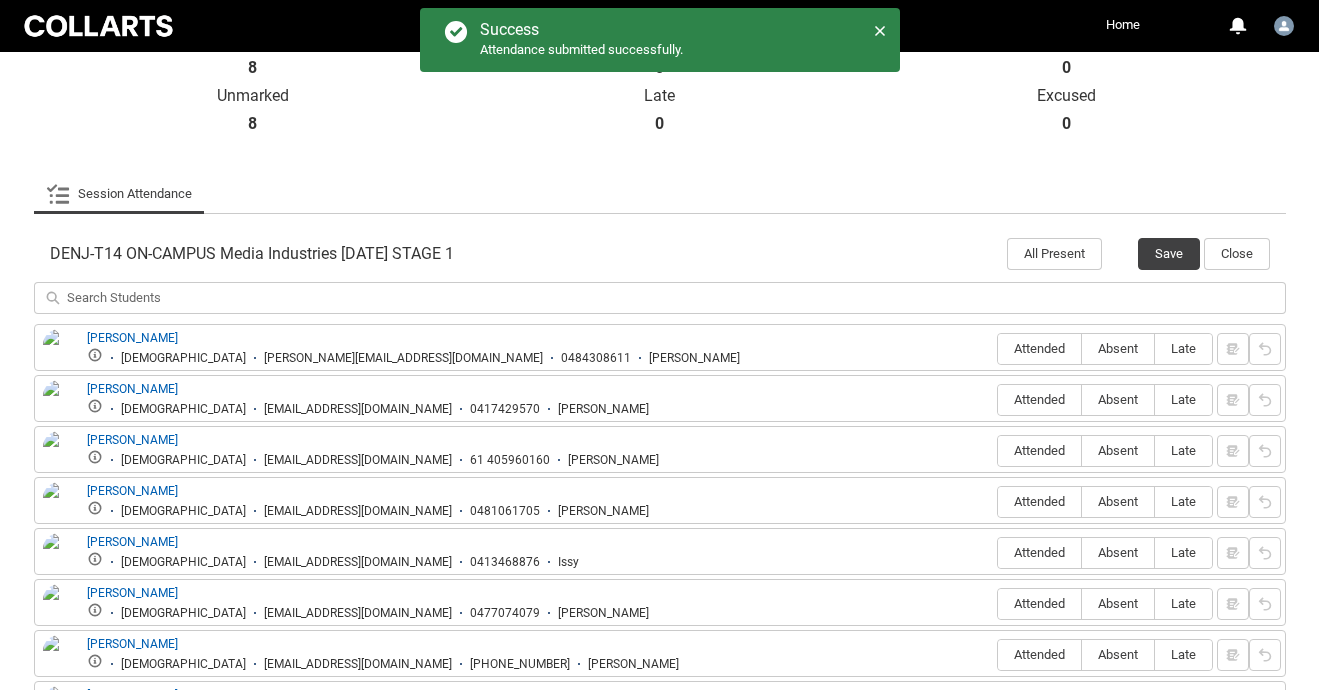 scroll, scrollTop: 484, scrollLeft: 0, axis: vertical 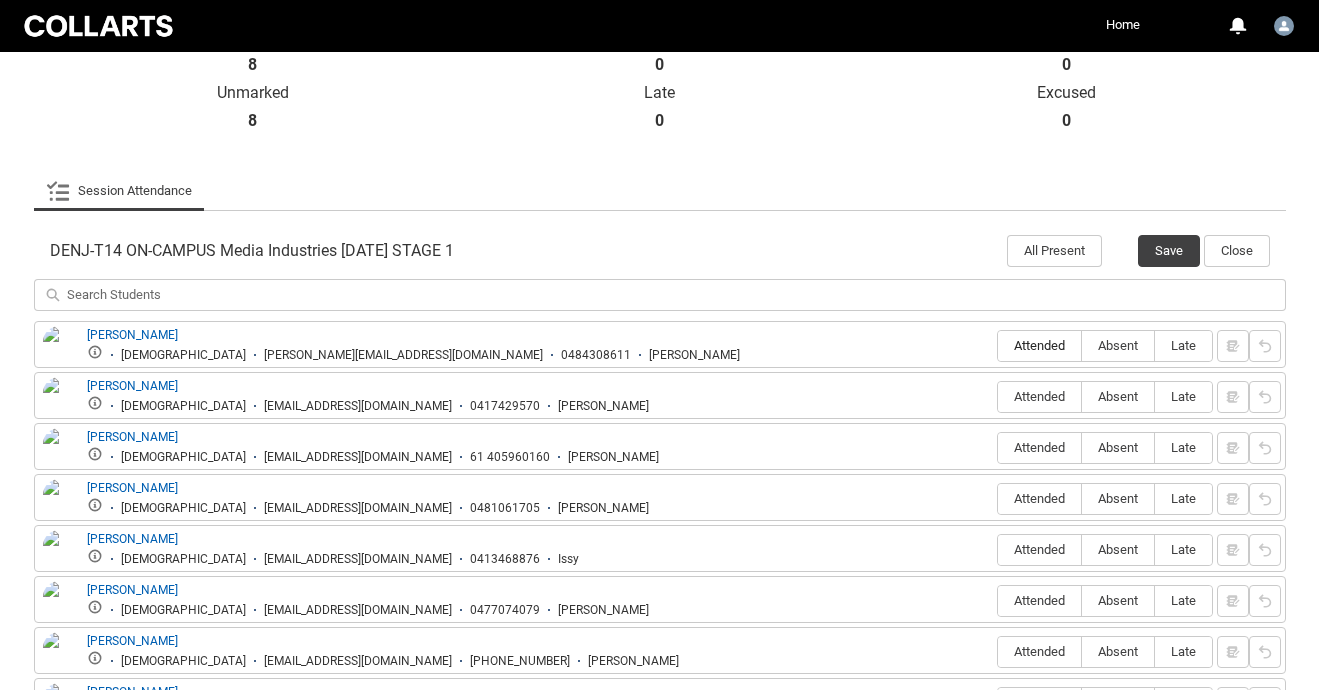 click on "Attended" at bounding box center (1039, 346) 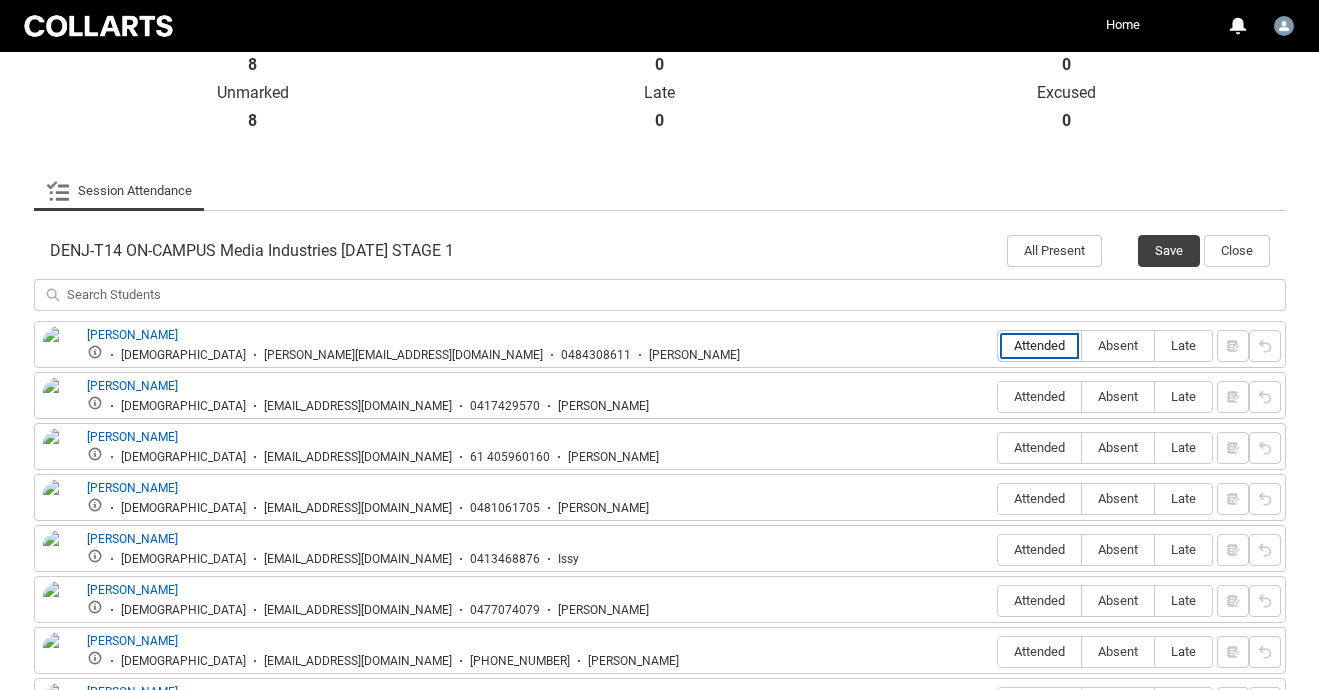 click on "Attended" at bounding box center (997, 345) 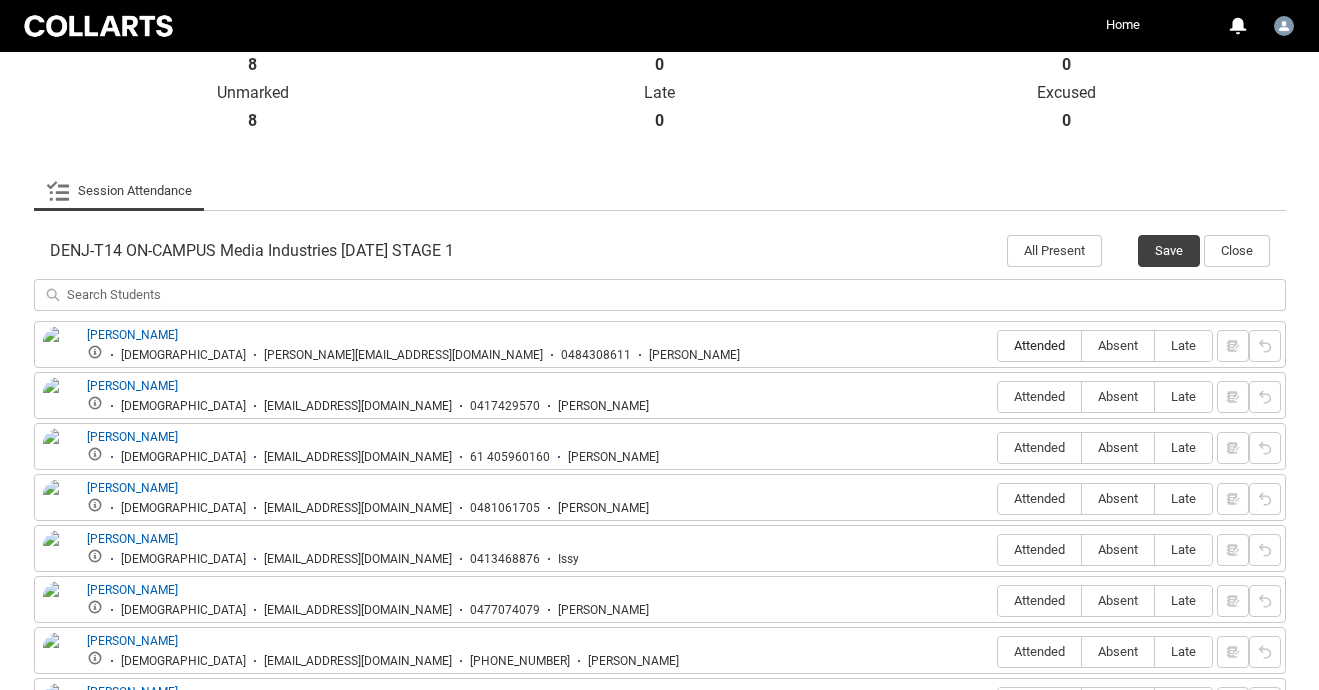 type on "Attended" 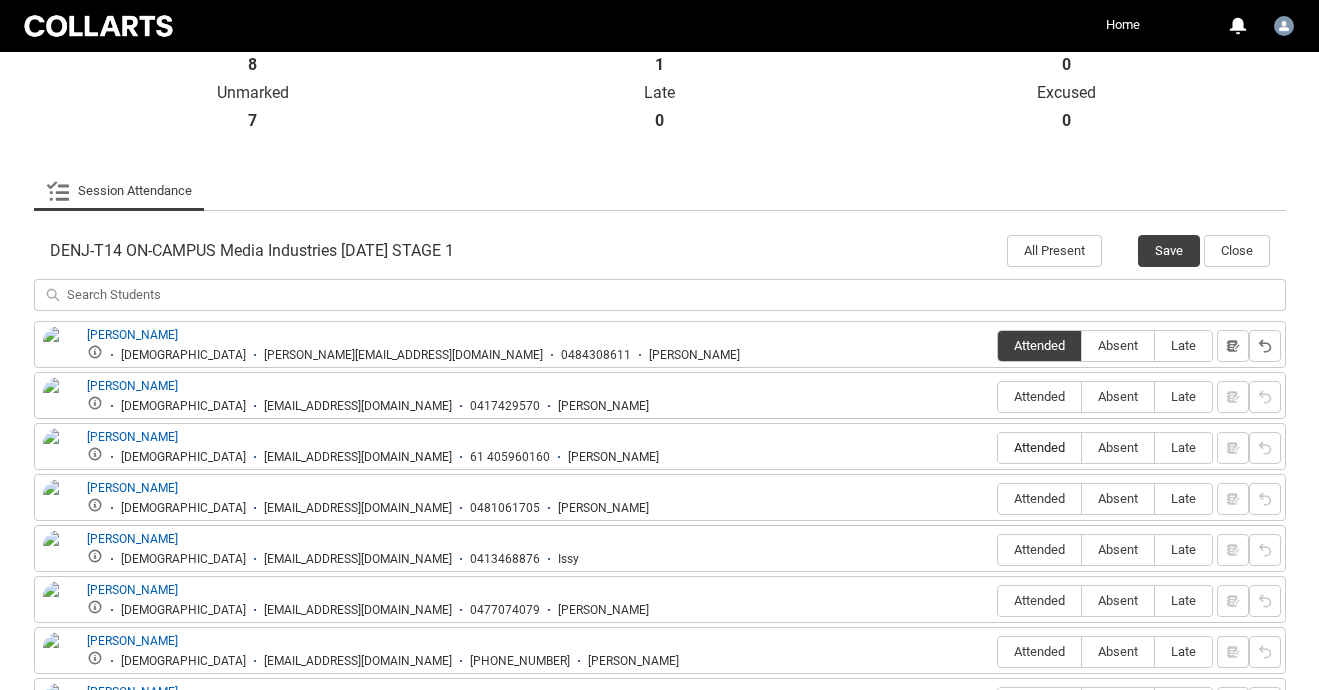 click on "Attended" at bounding box center [1039, 447] 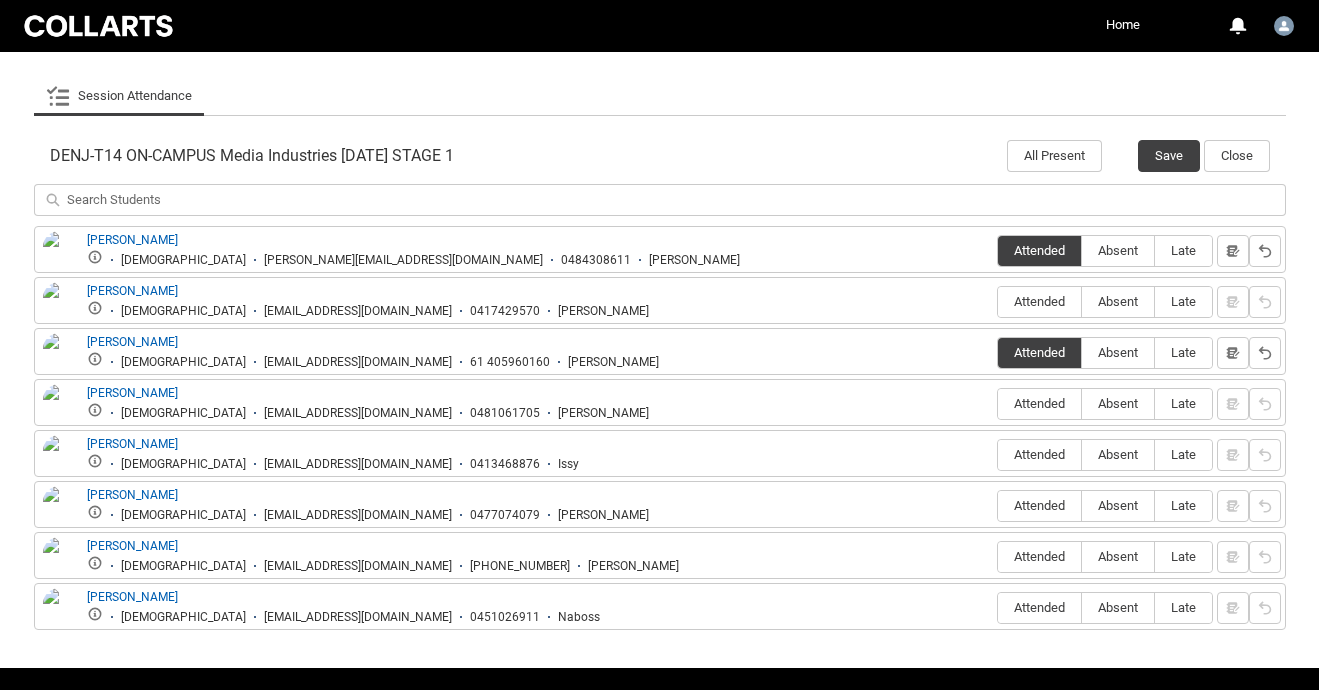 scroll, scrollTop: 607, scrollLeft: 0, axis: vertical 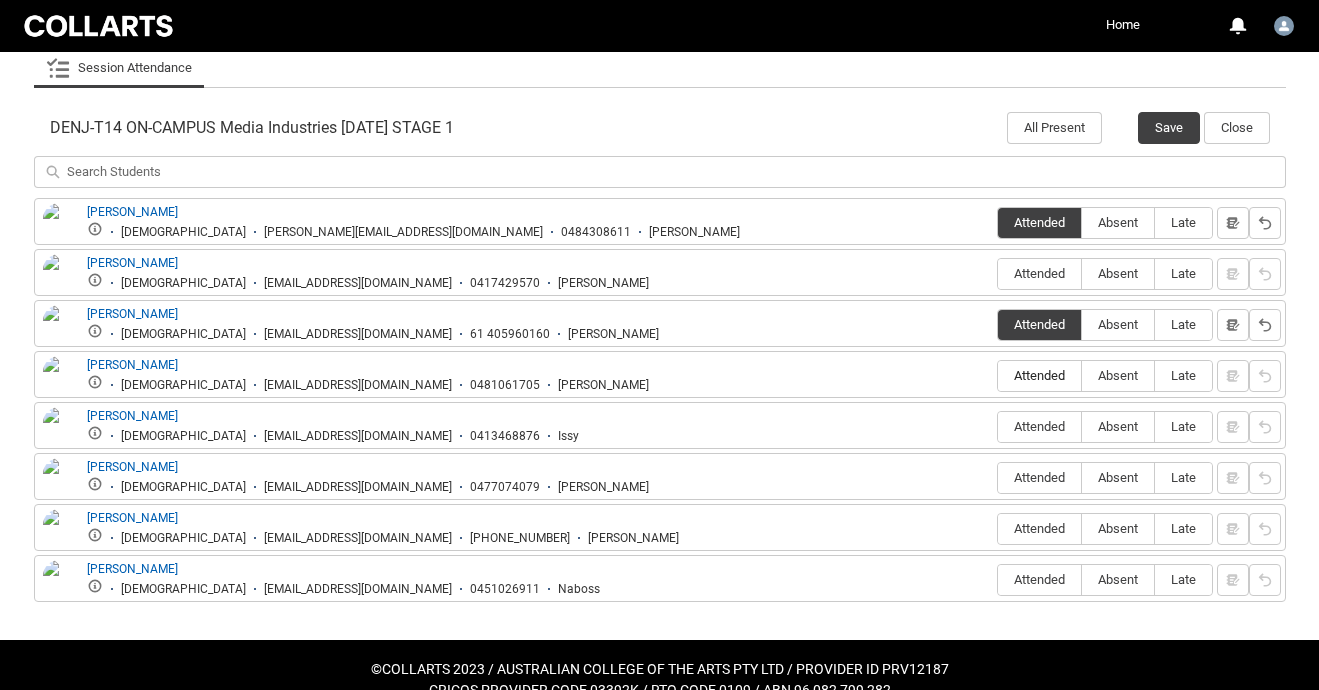 click on "Attended" at bounding box center (1039, 375) 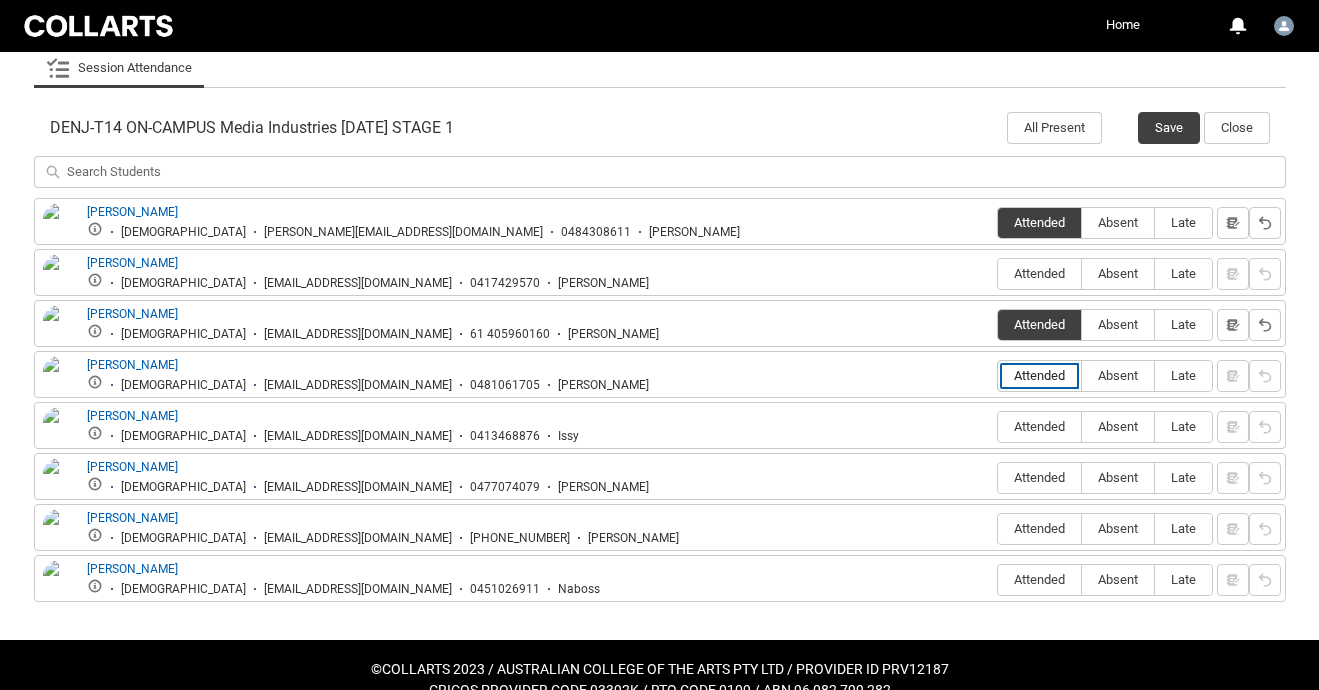 click on "Attended" at bounding box center (997, 375) 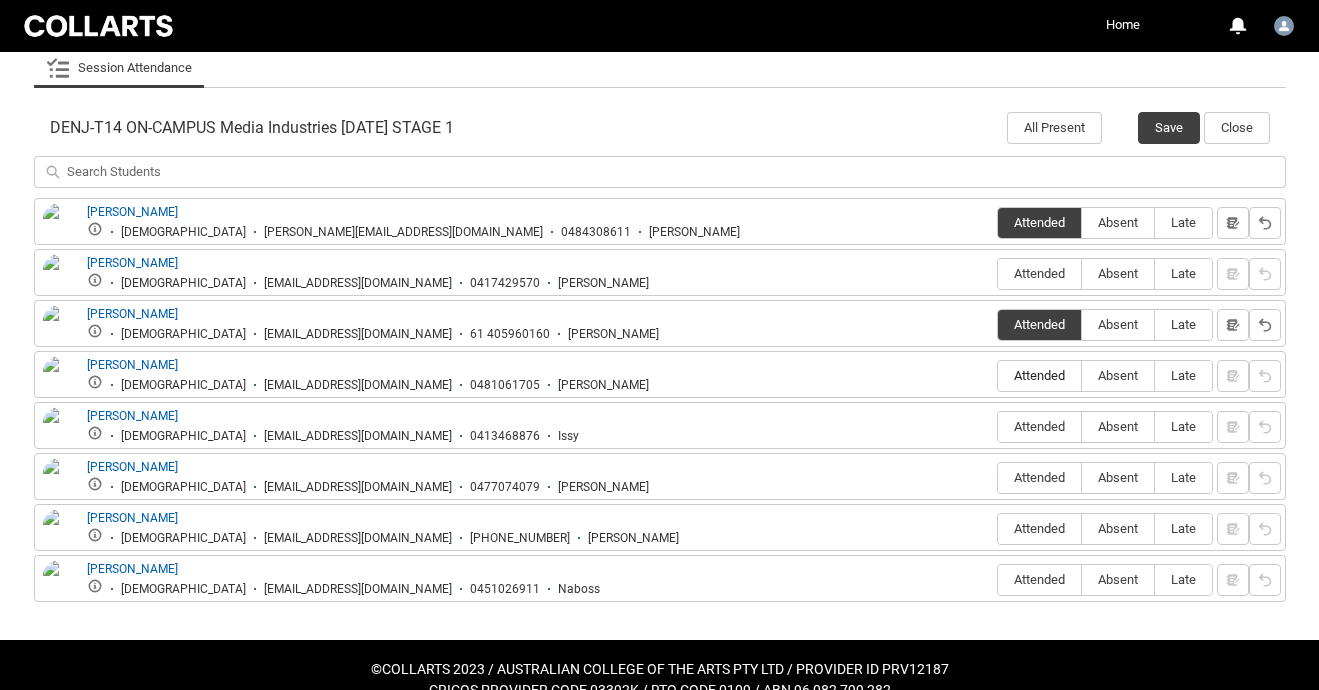 type on "Attended" 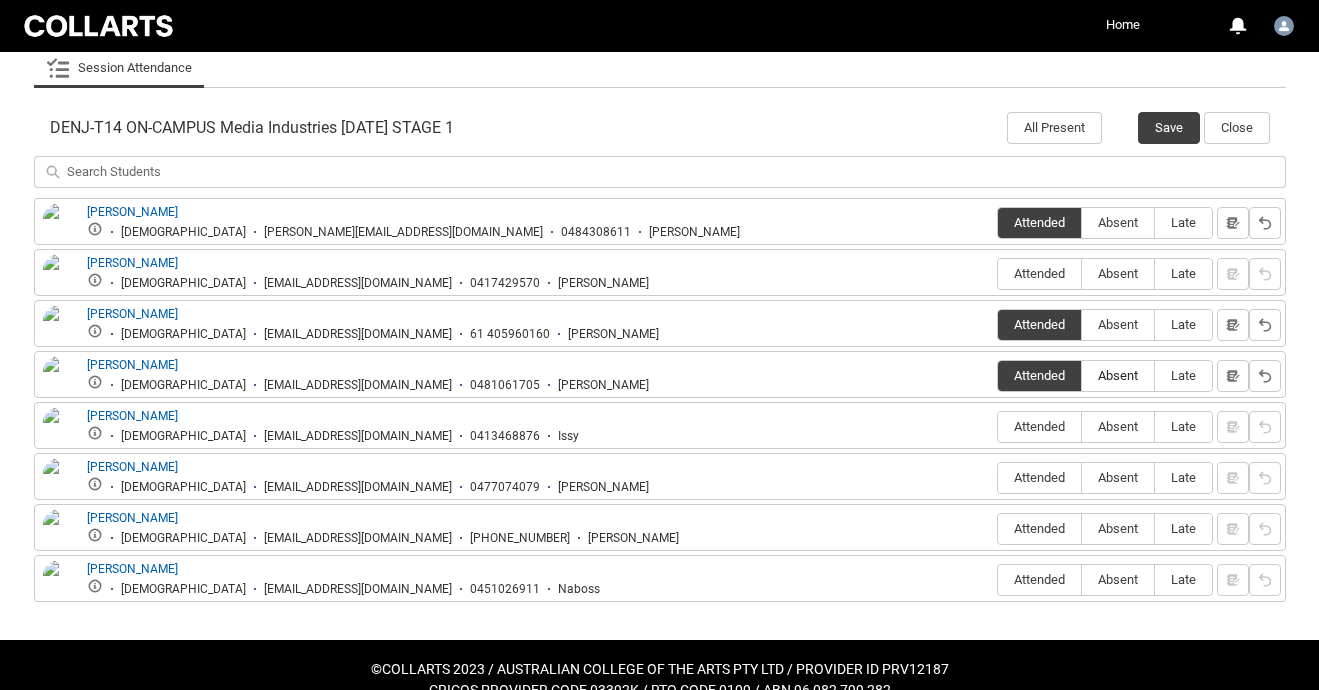 click on "Absent" at bounding box center [1118, 375] 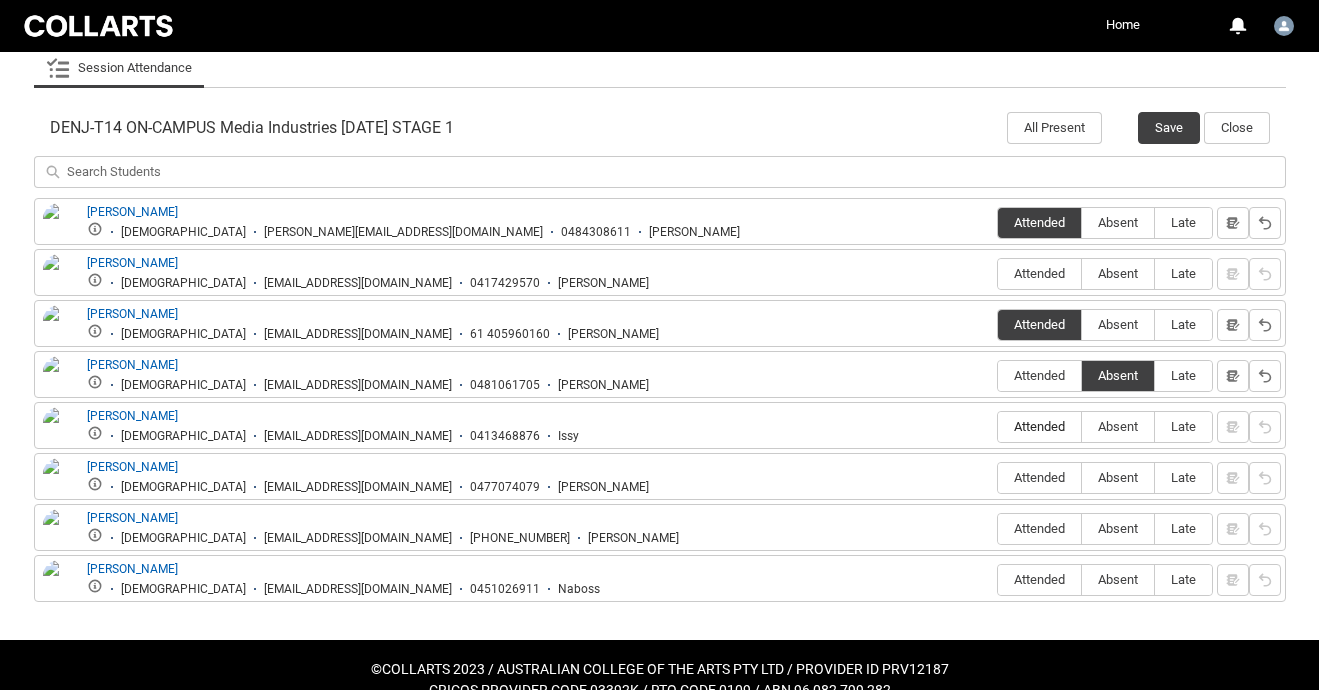 click on "Attended" at bounding box center [1039, 426] 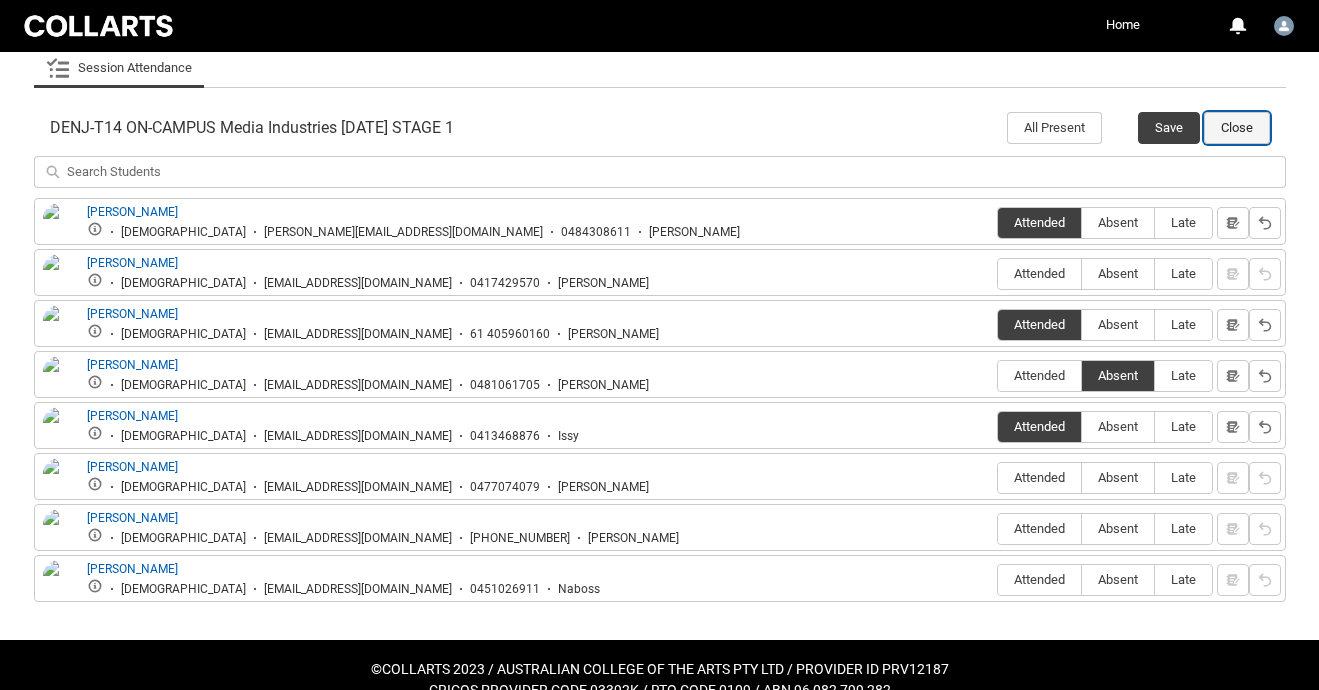 click on "Close" at bounding box center (1237, 128) 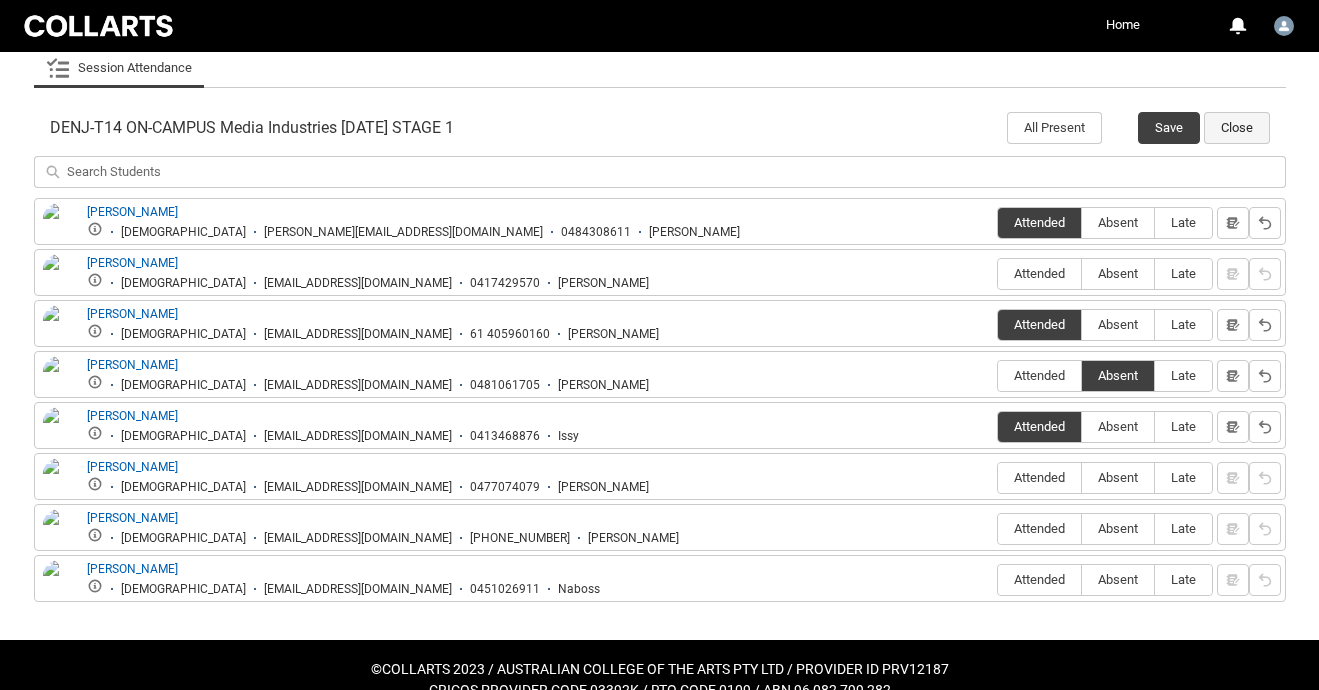 scroll, scrollTop: 180, scrollLeft: 0, axis: vertical 